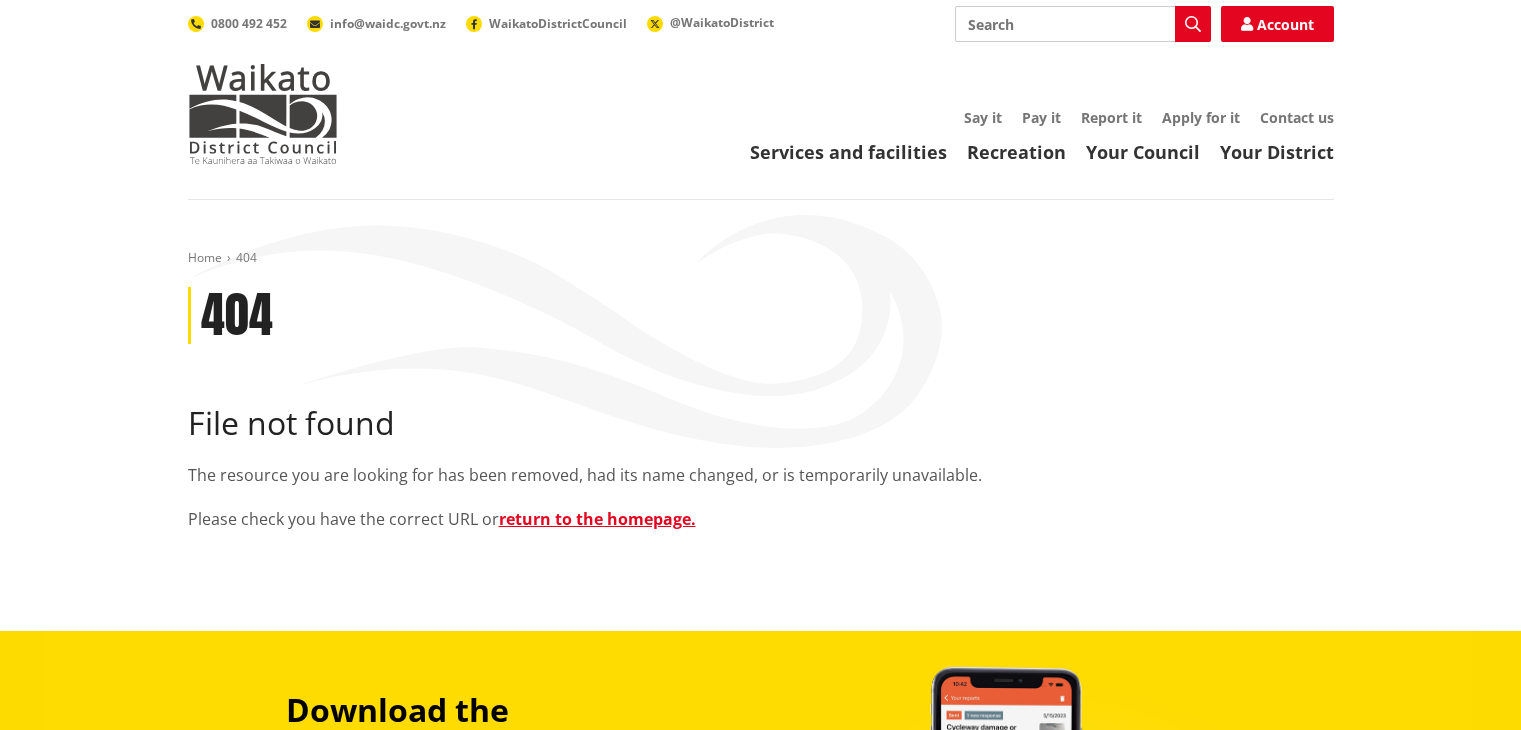 scroll, scrollTop: 0, scrollLeft: 0, axis: both 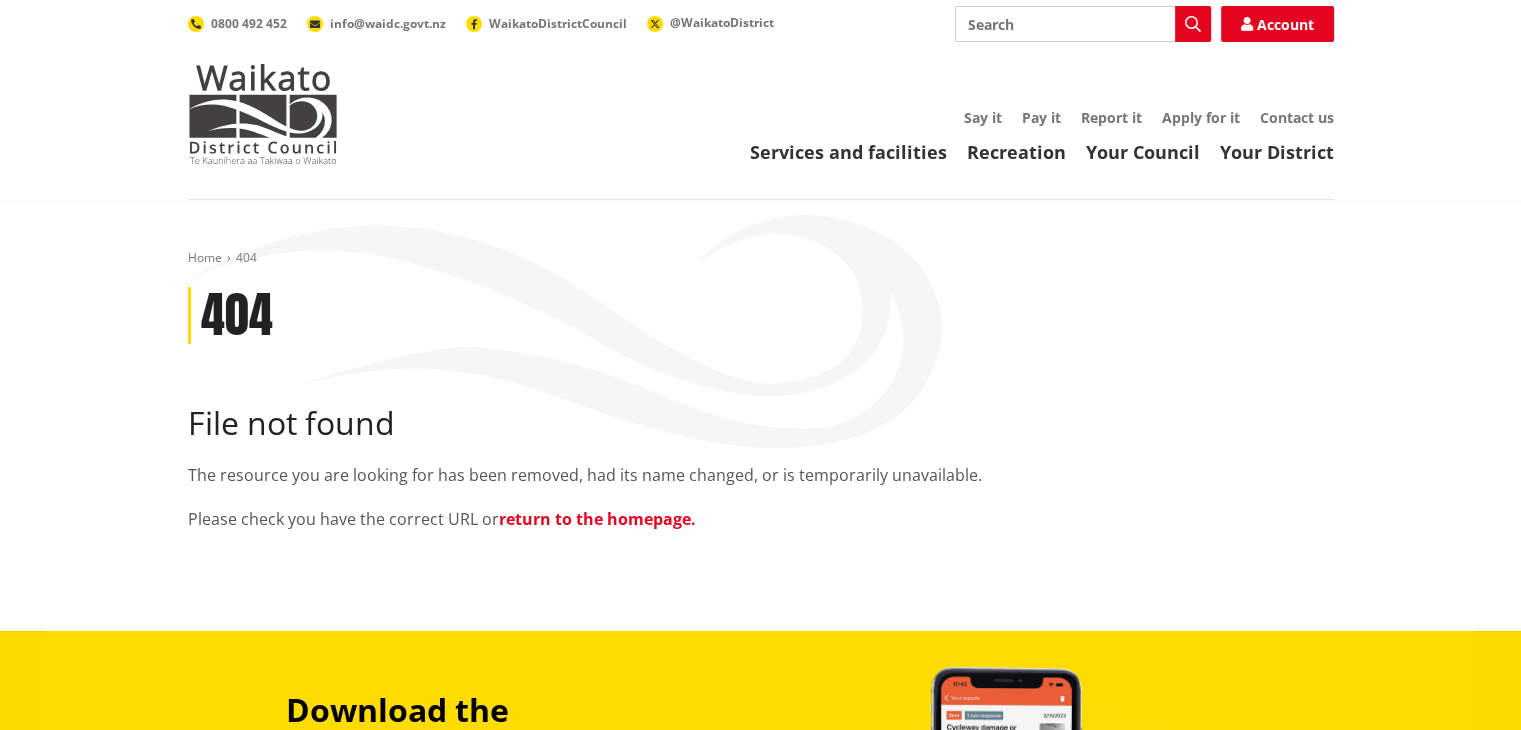 click on "return to the homepage." at bounding box center (597, 519) 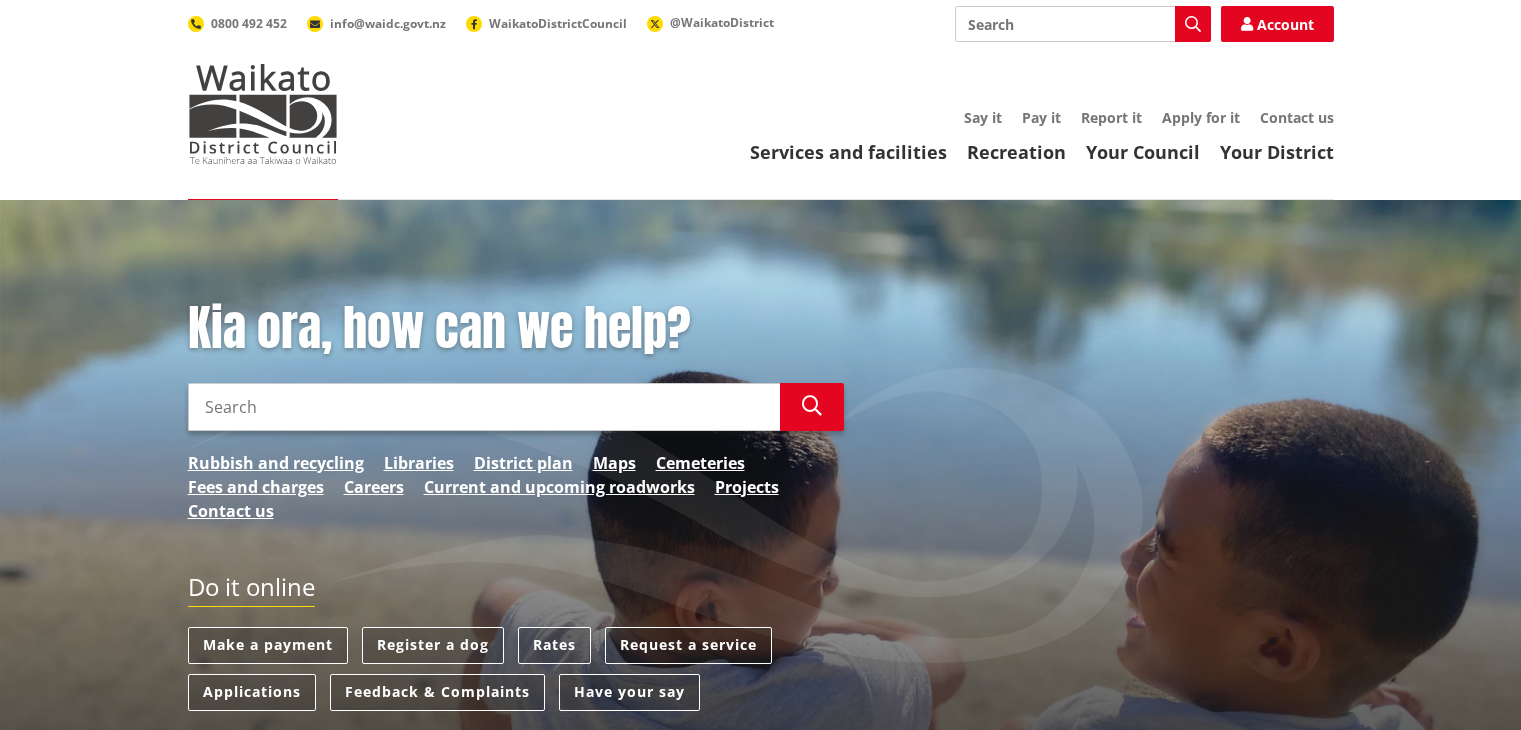 scroll, scrollTop: 0, scrollLeft: 0, axis: both 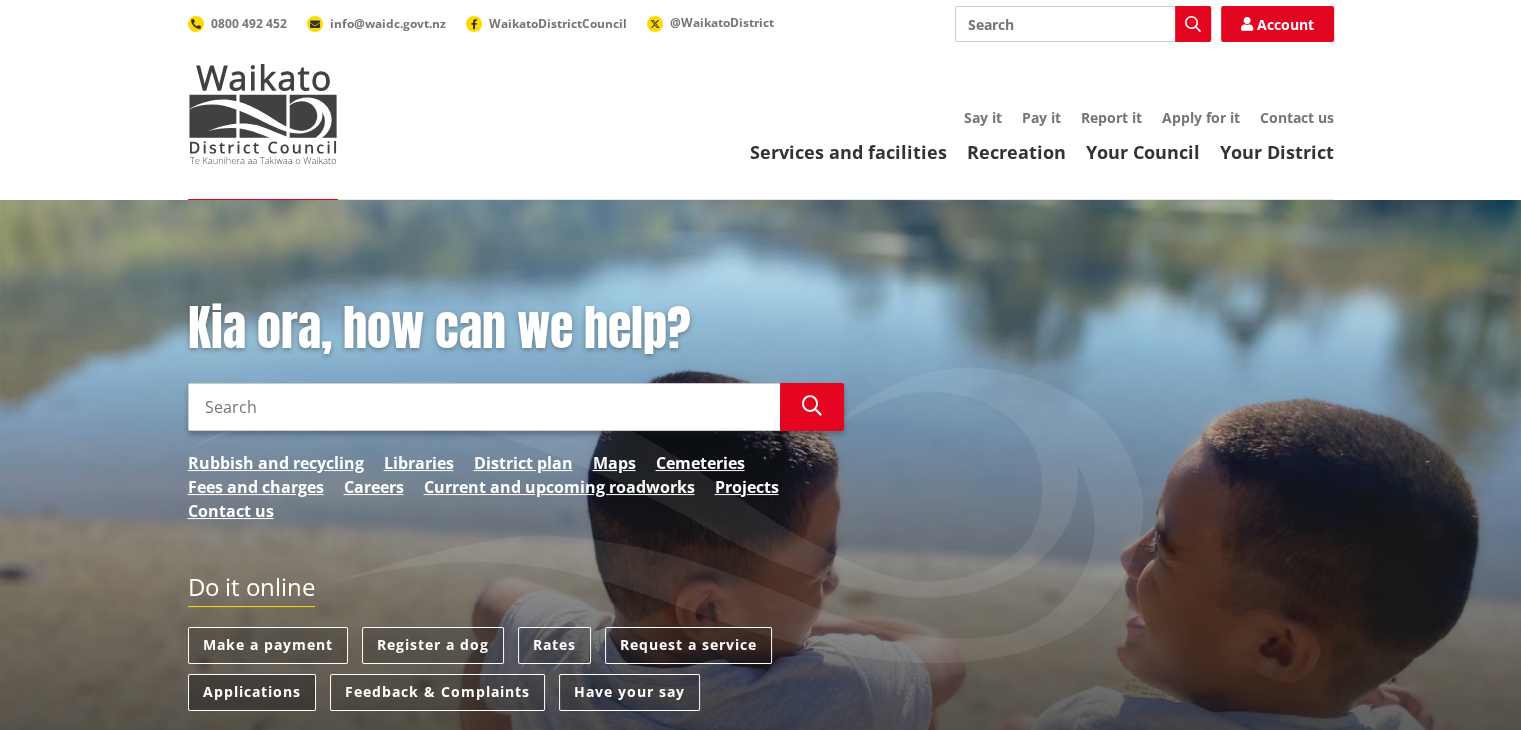 click on "Applications" at bounding box center (252, 692) 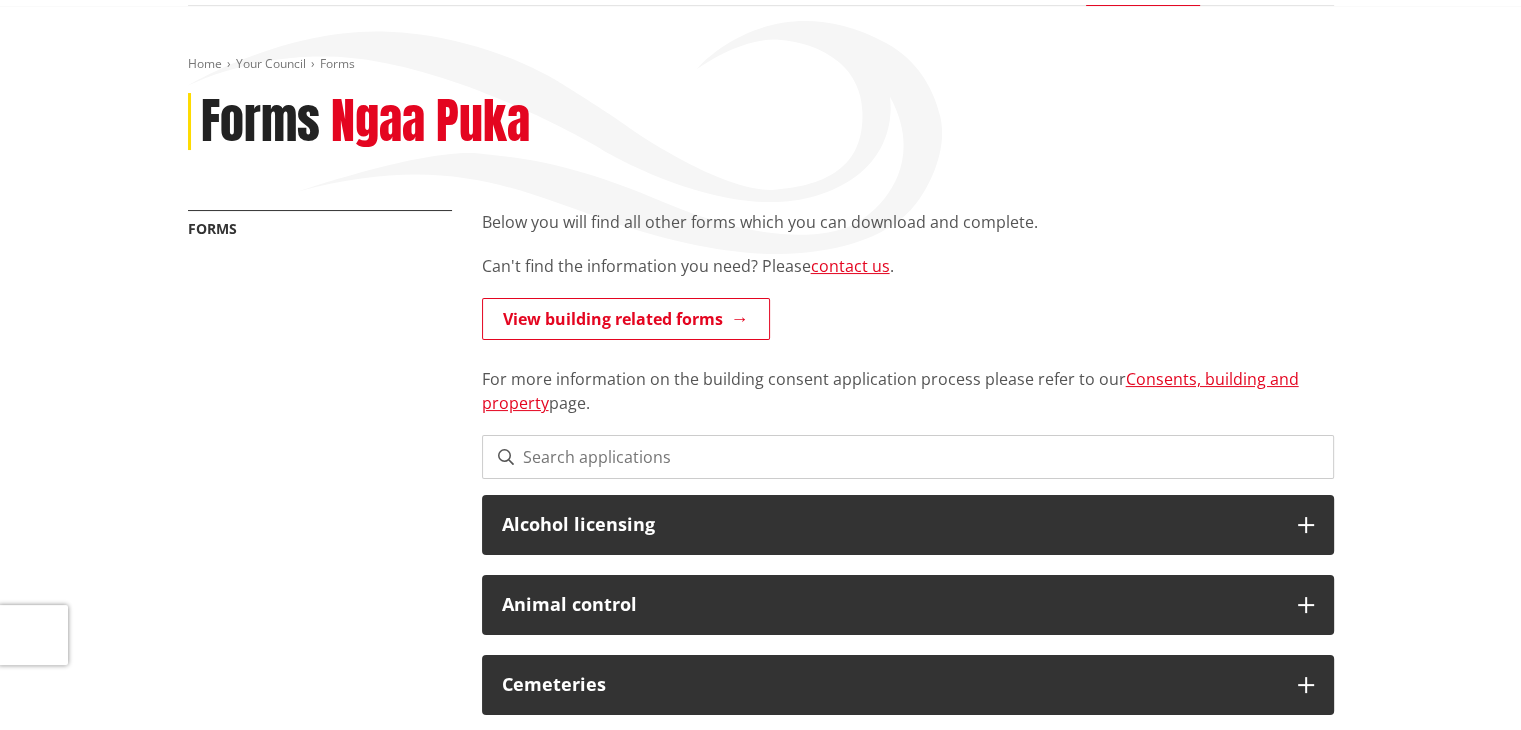 scroll, scrollTop: 211, scrollLeft: 0, axis: vertical 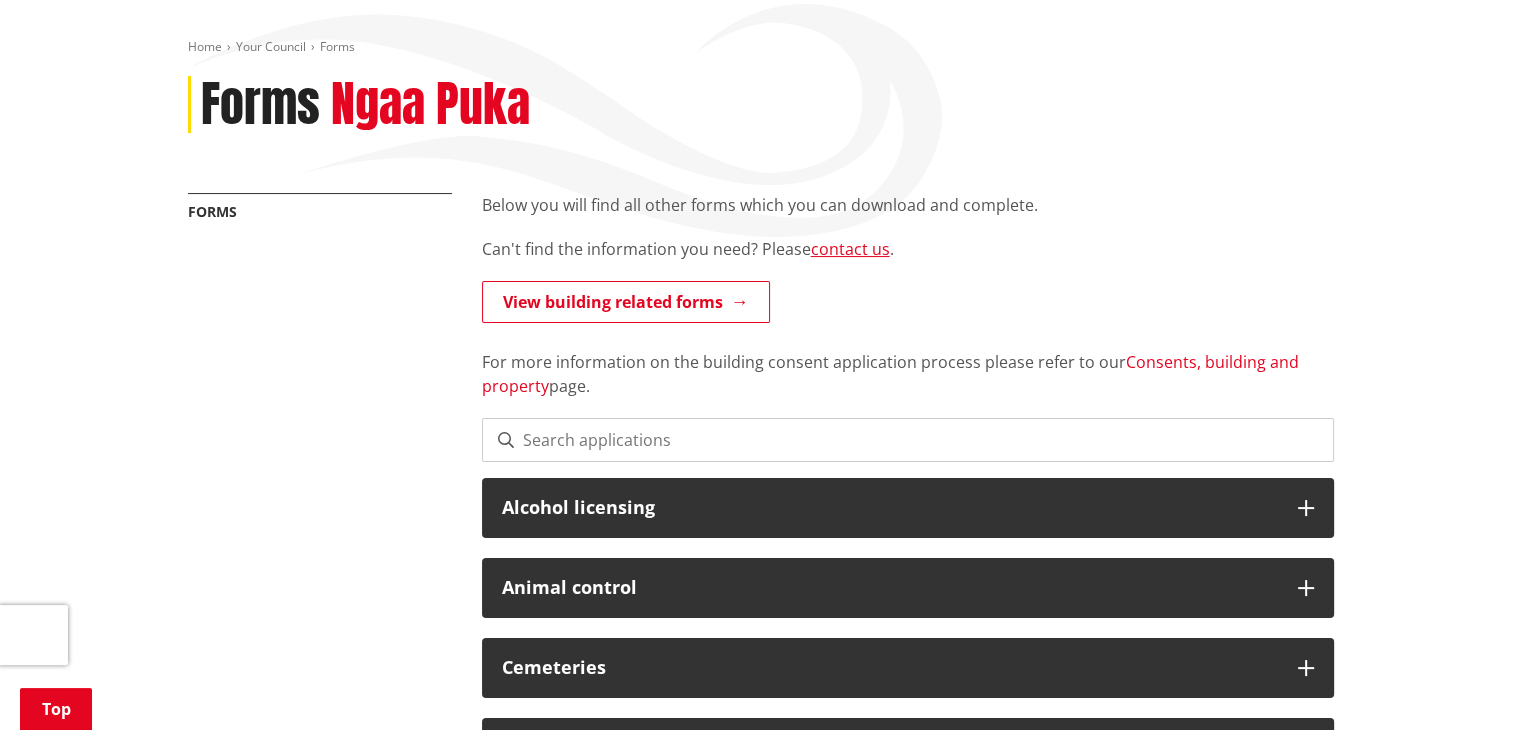 click on "Consents, building and property" at bounding box center [890, 374] 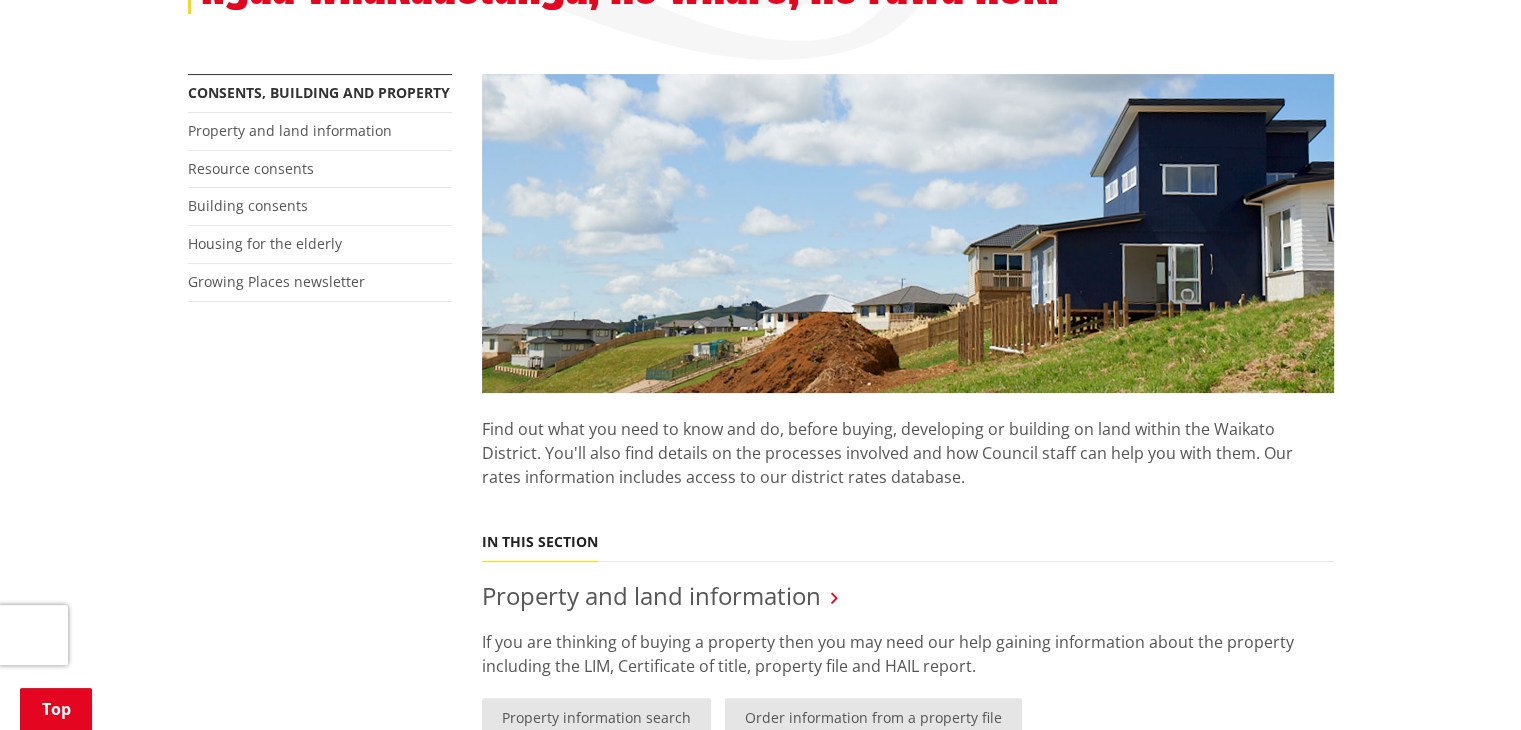 scroll, scrollTop: 372, scrollLeft: 0, axis: vertical 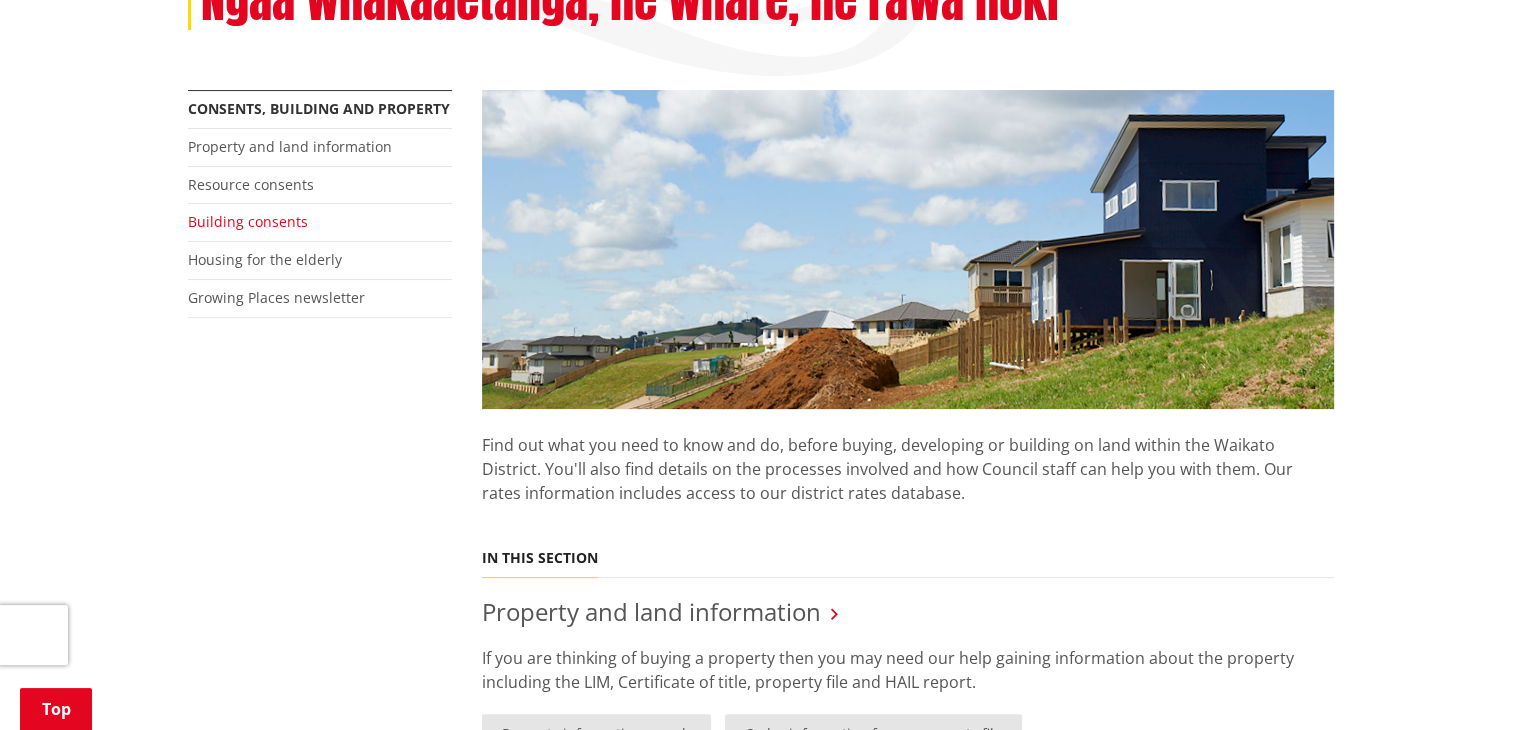 click on "Building consents" at bounding box center [248, 221] 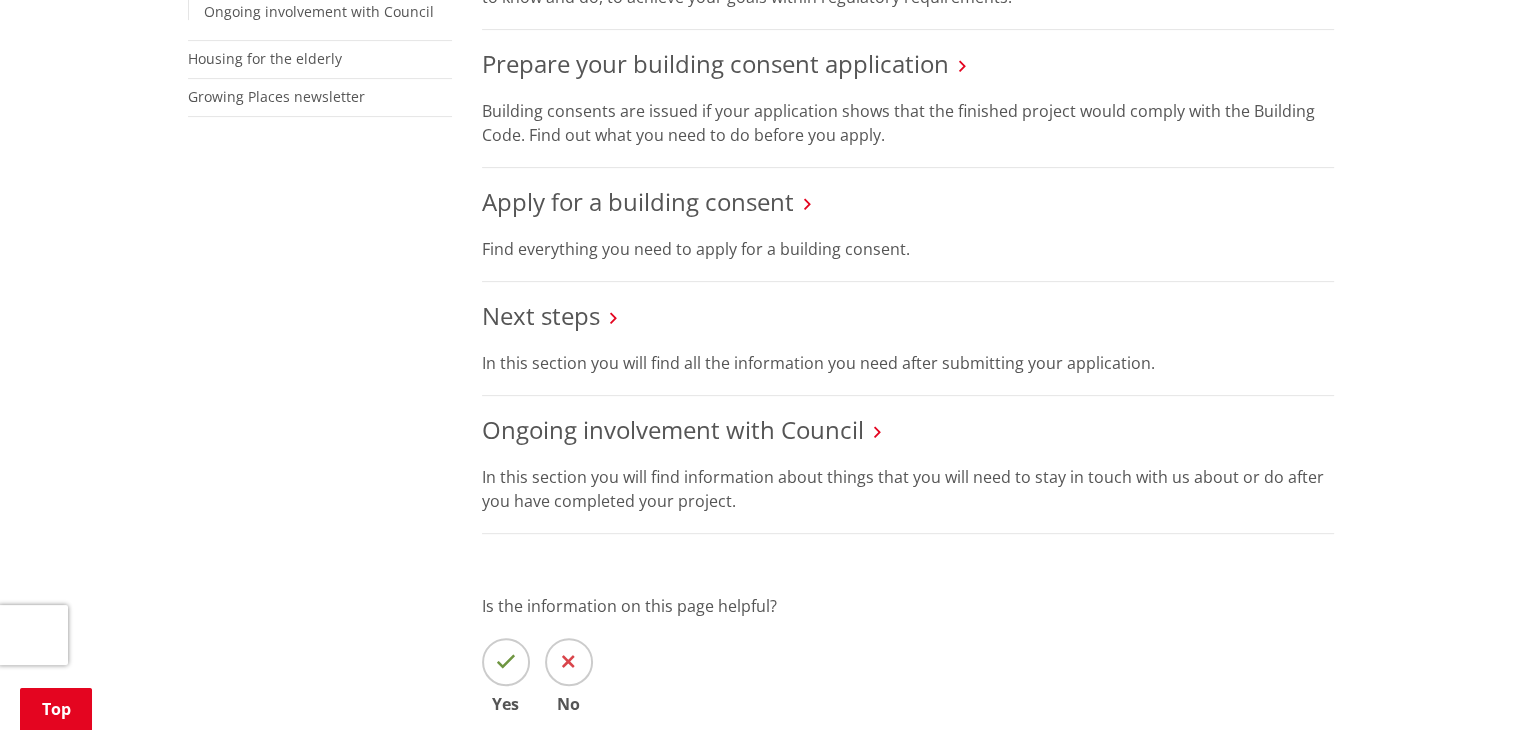 scroll, scrollTop: 680, scrollLeft: 0, axis: vertical 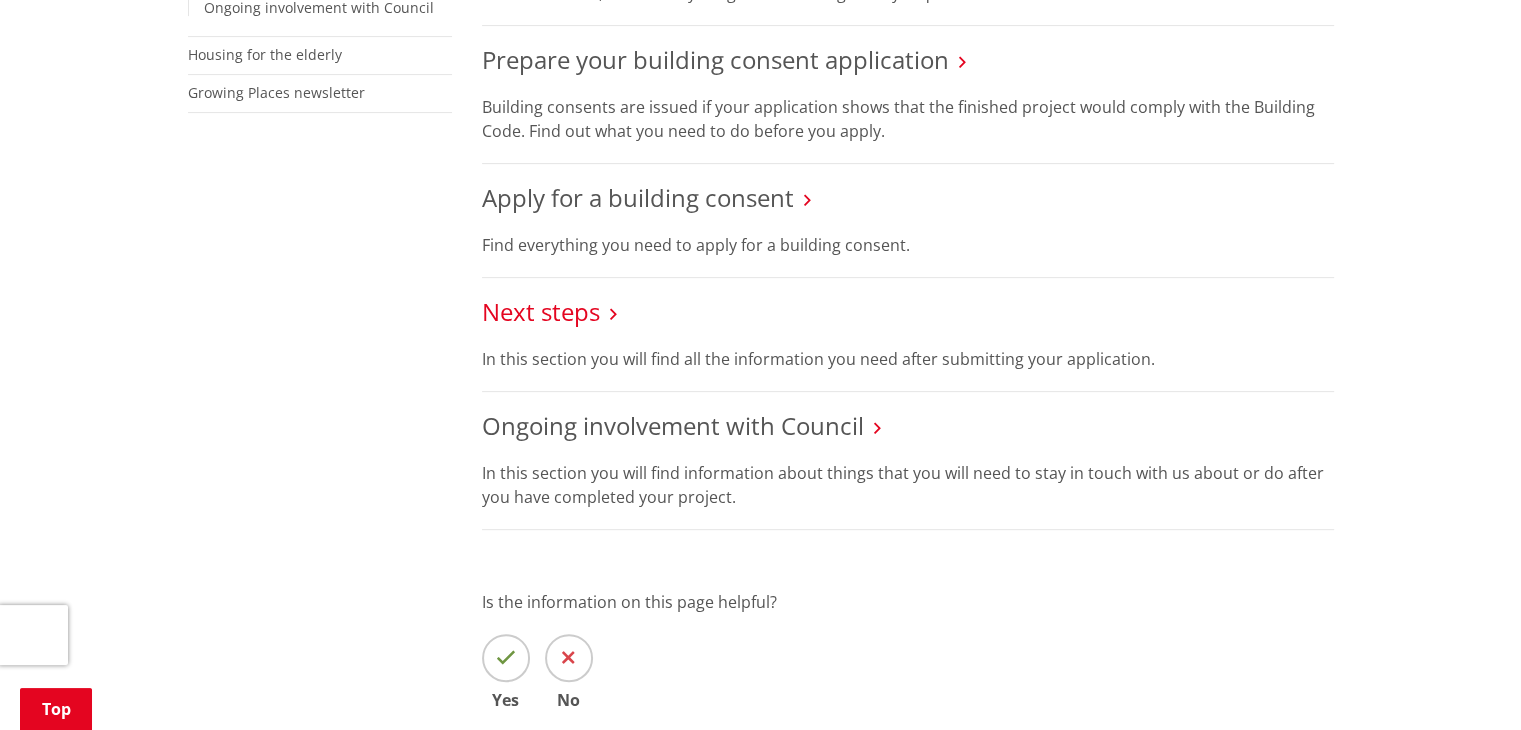click on "Next steps" at bounding box center (541, 311) 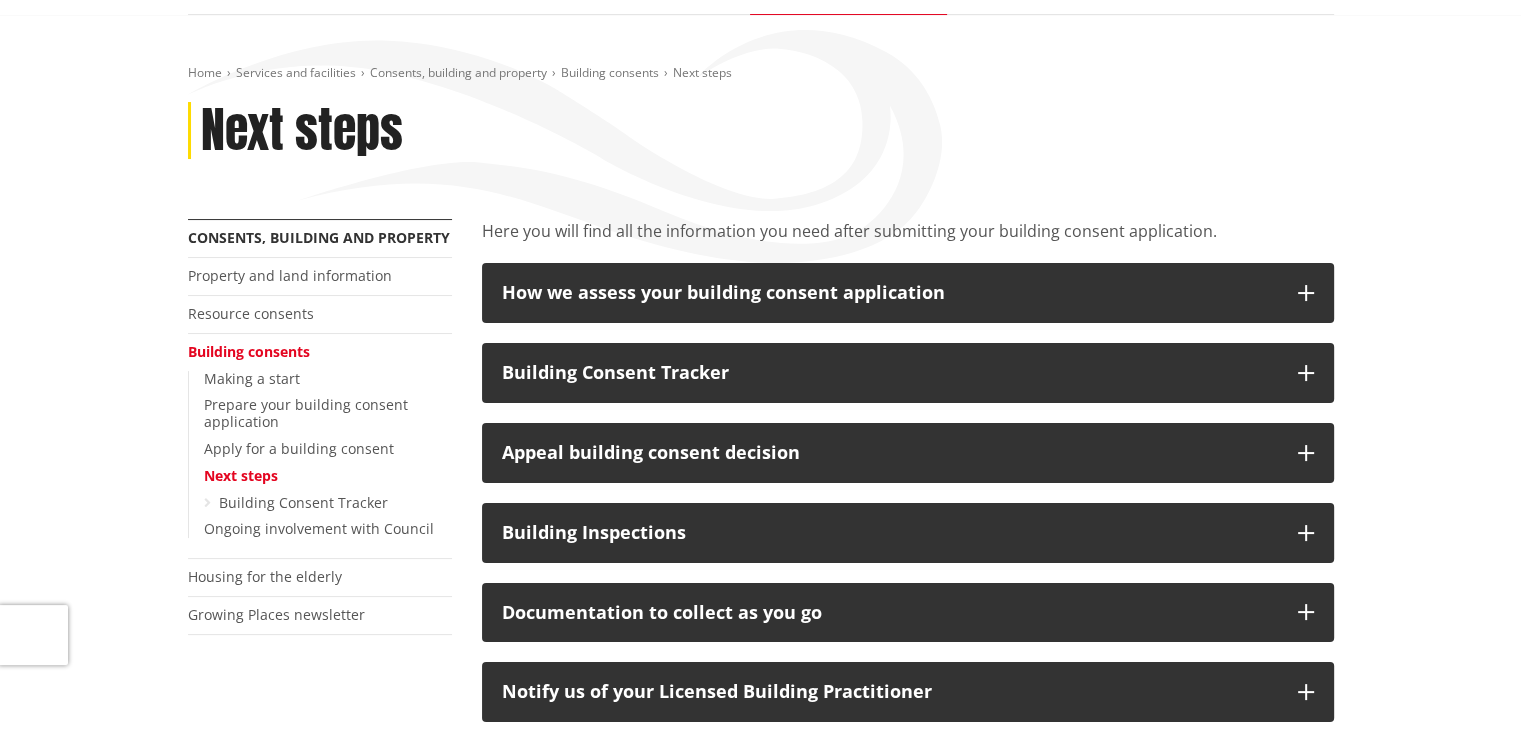 scroll, scrollTop: 232, scrollLeft: 0, axis: vertical 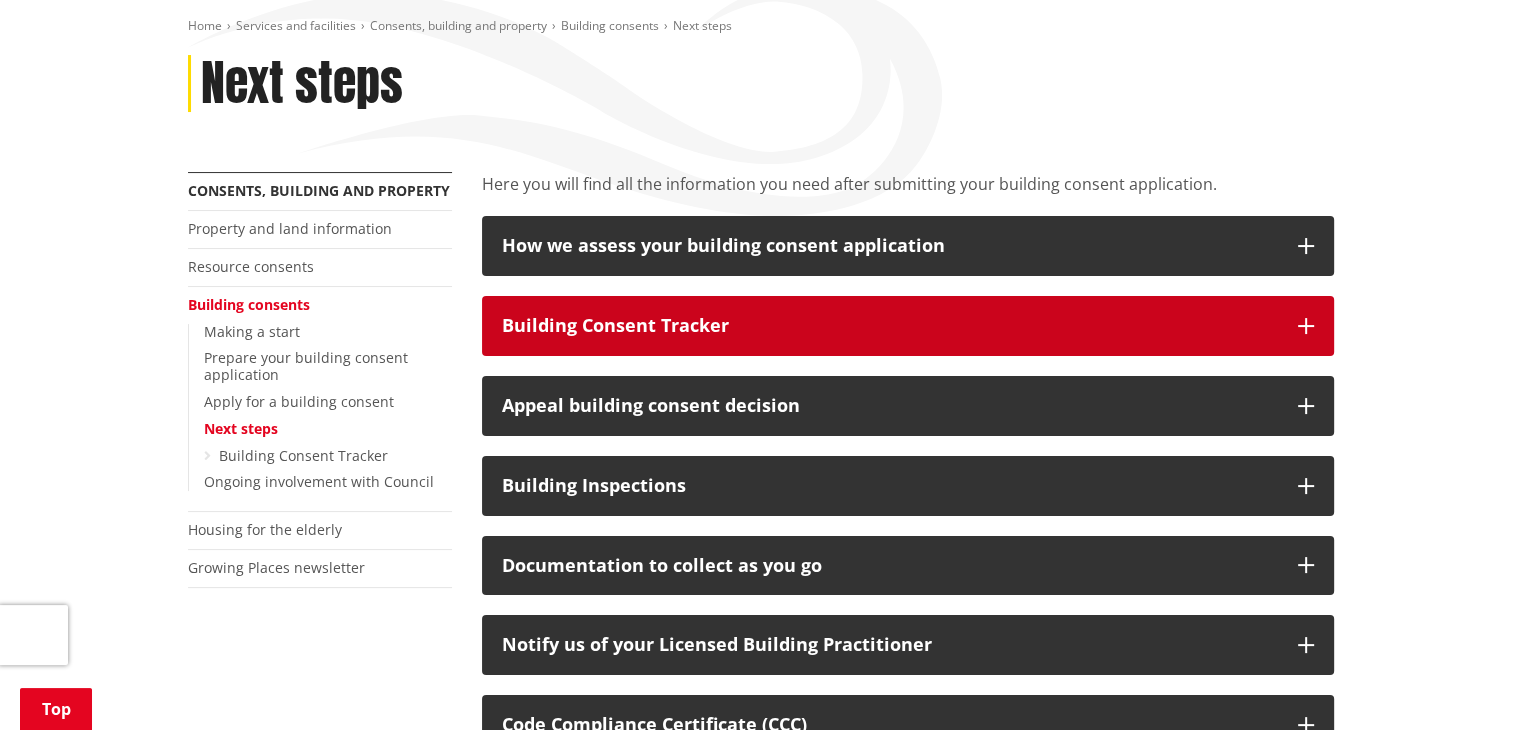 click on "Building Consent Tracker" at bounding box center (890, 326) 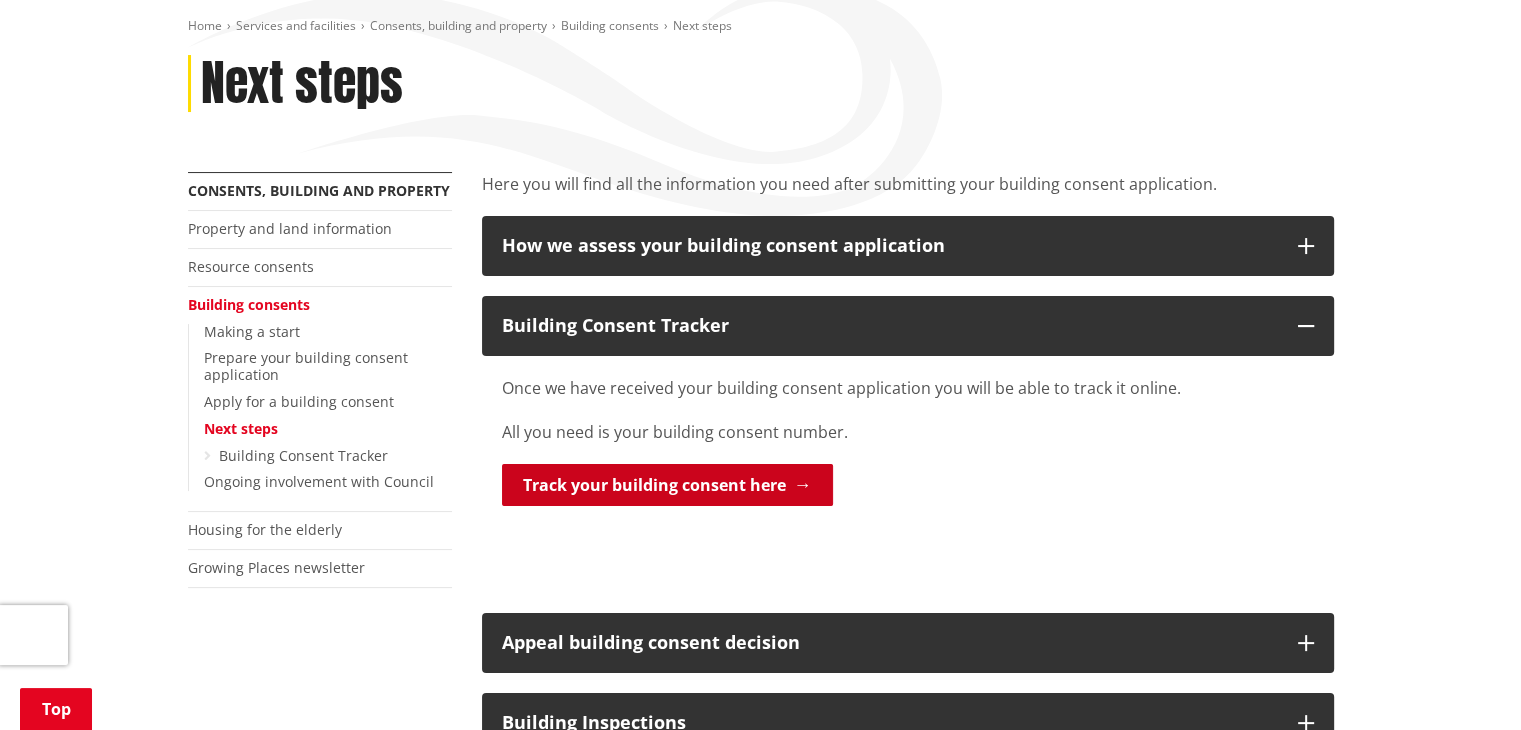 click on "Track your building consent here" at bounding box center (667, 485) 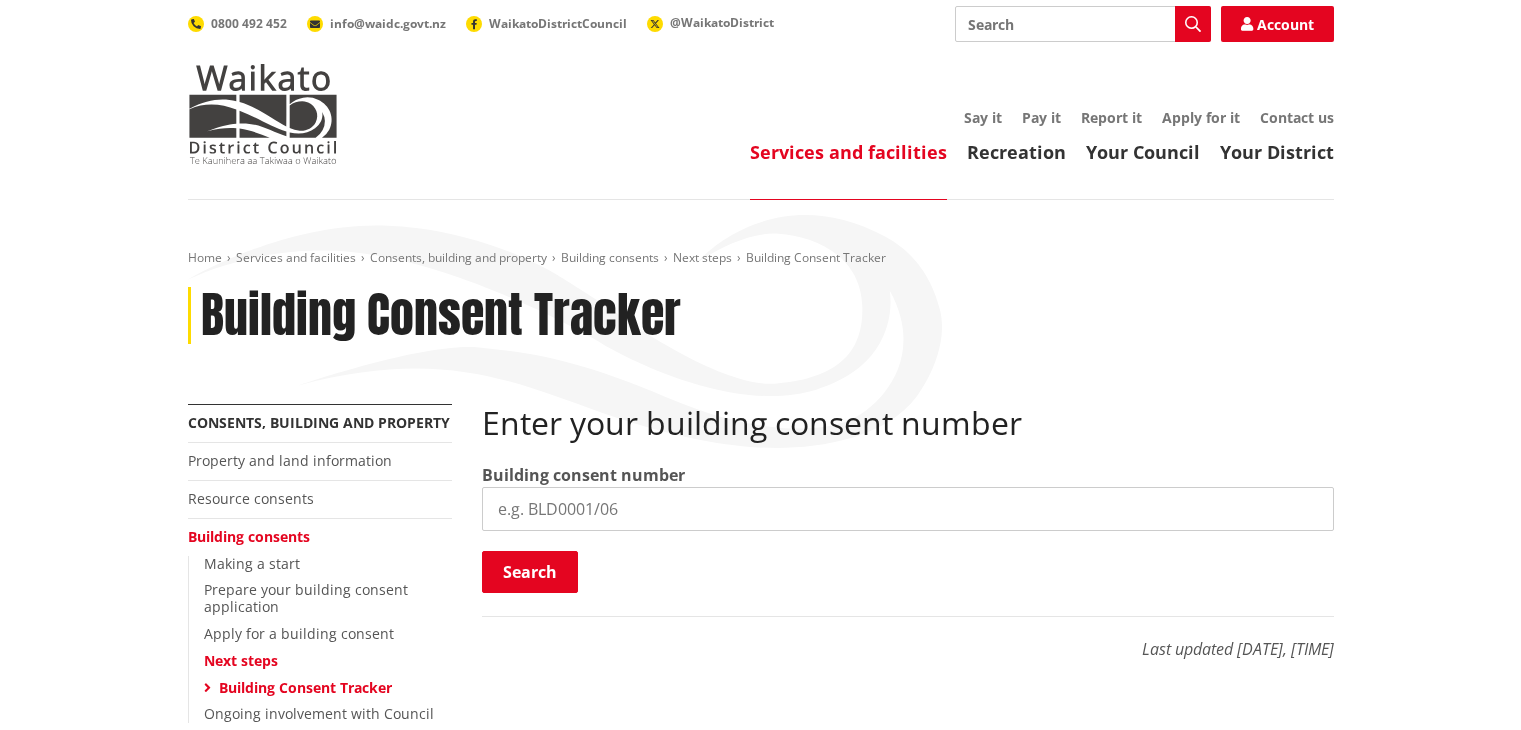 scroll, scrollTop: 0, scrollLeft: 0, axis: both 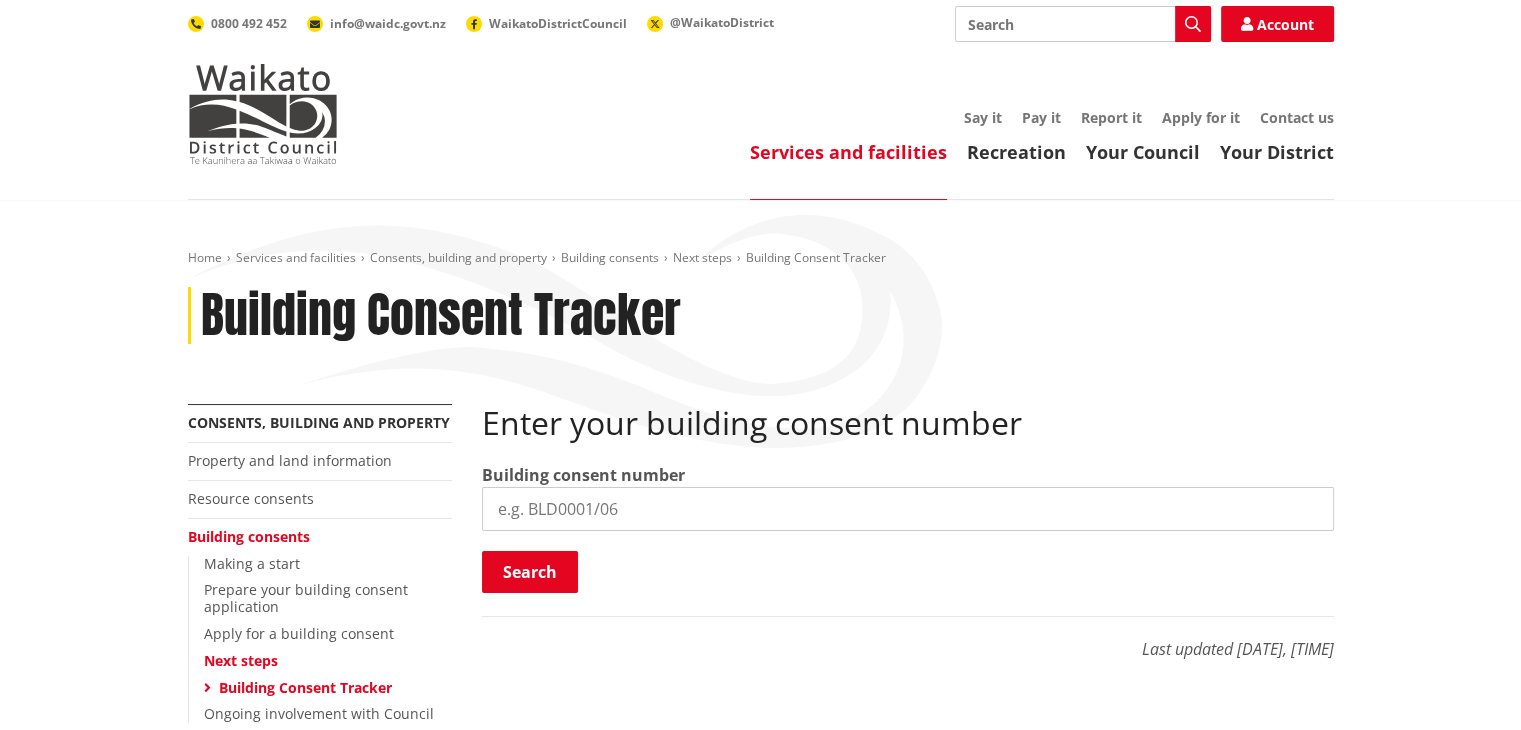 click at bounding box center (908, 509) 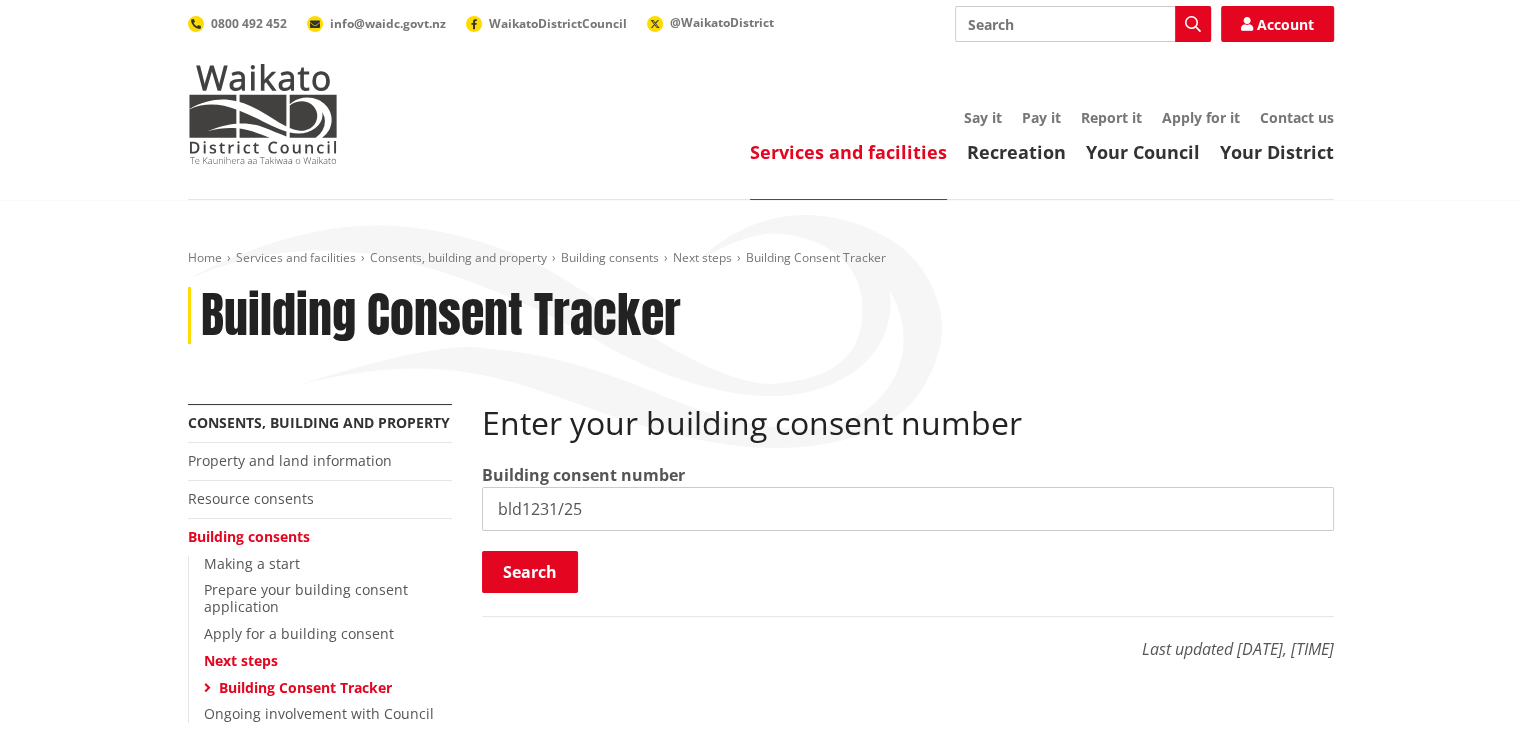 type on "bld1231/25" 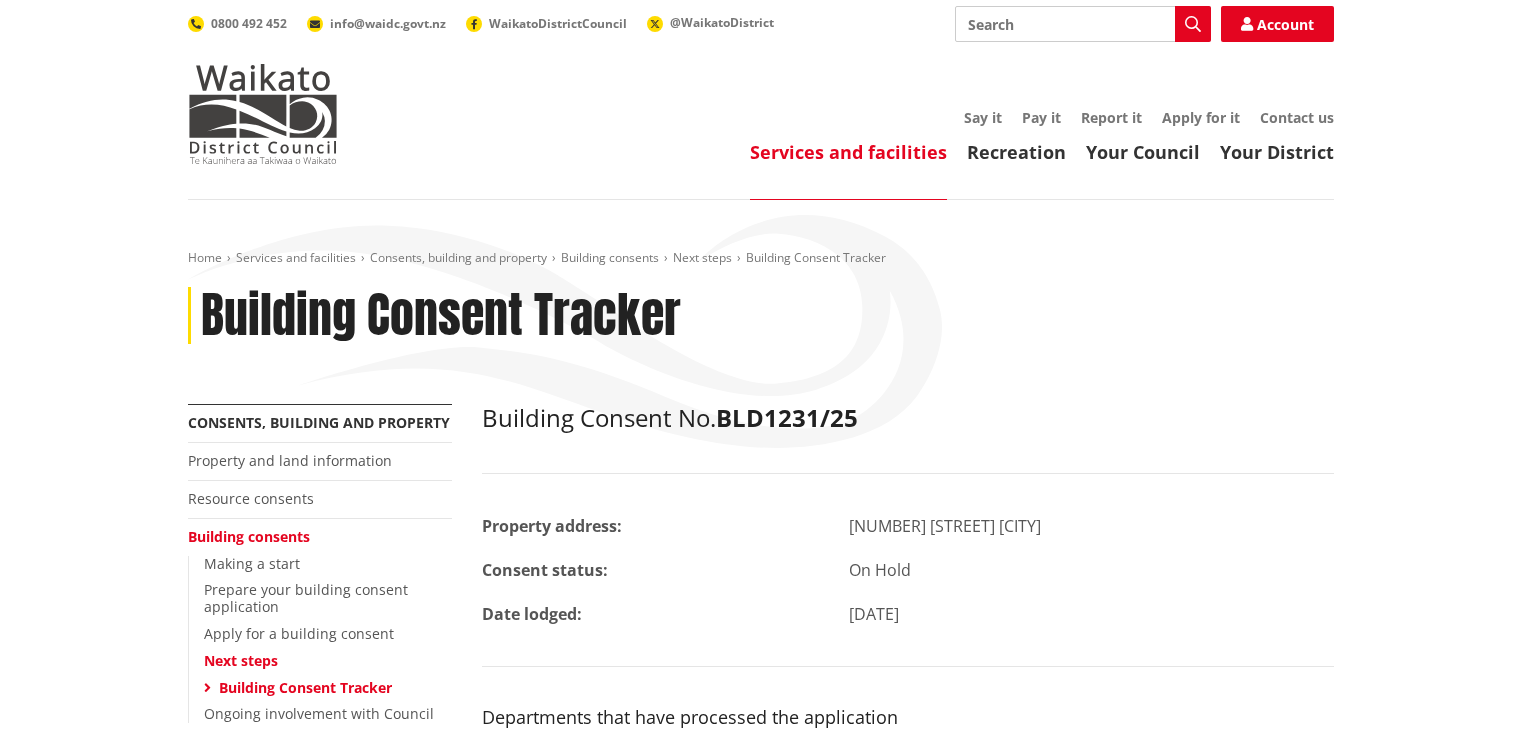 scroll, scrollTop: 0, scrollLeft: 0, axis: both 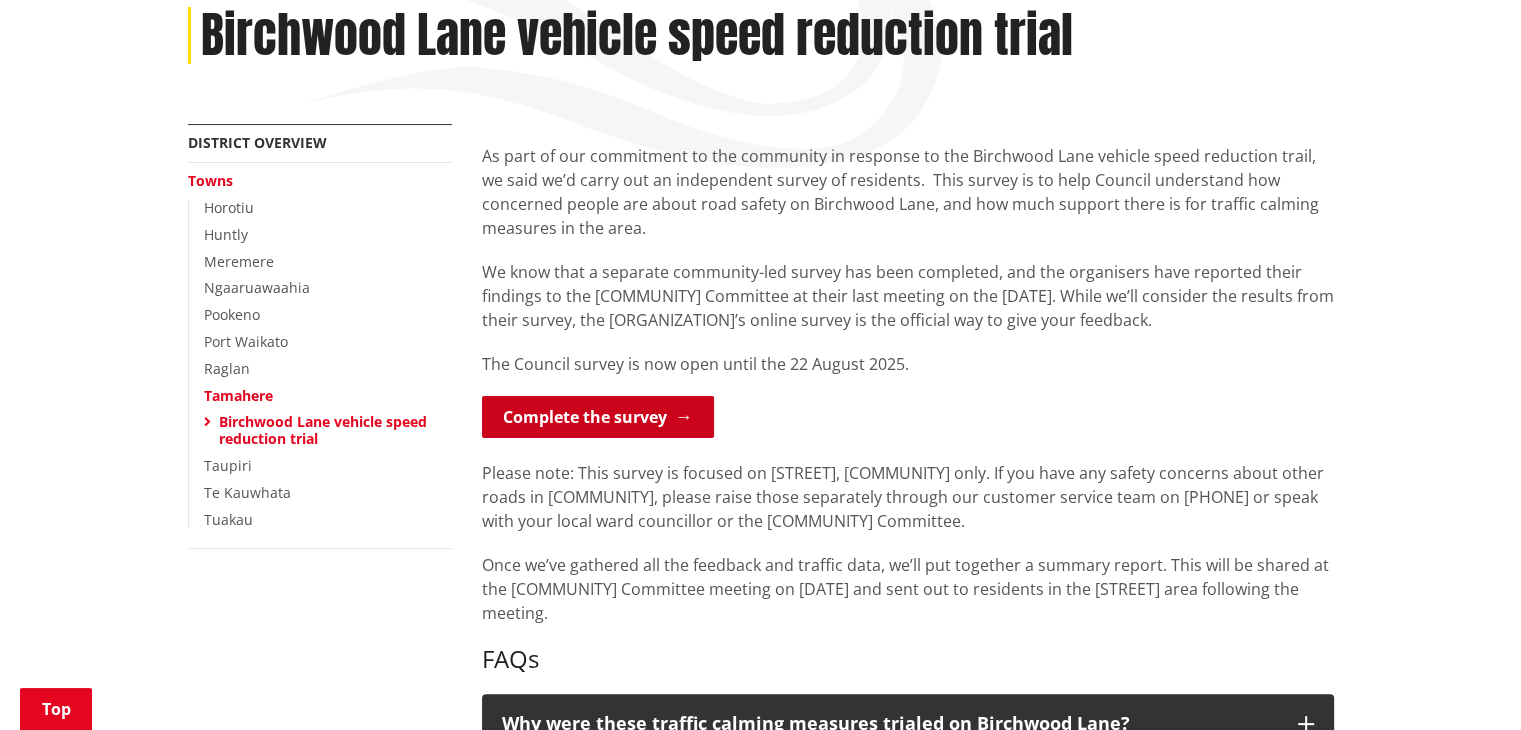 click on "Complete the survey" at bounding box center [598, 417] 